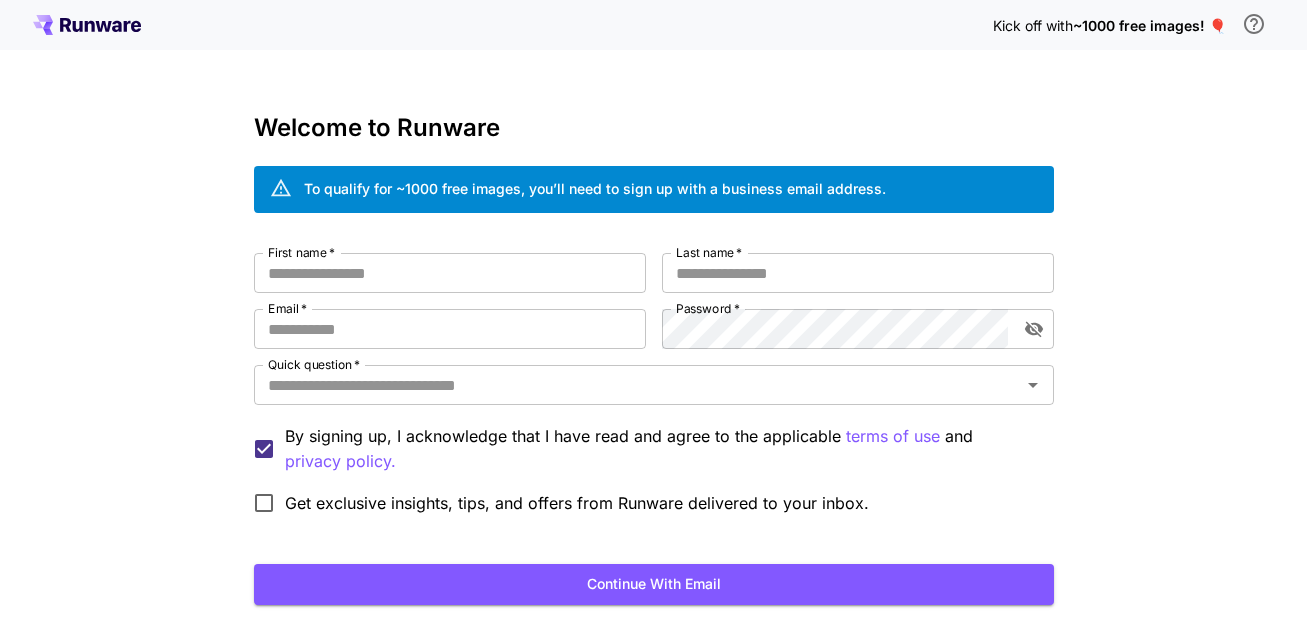 scroll, scrollTop: 0, scrollLeft: 0, axis: both 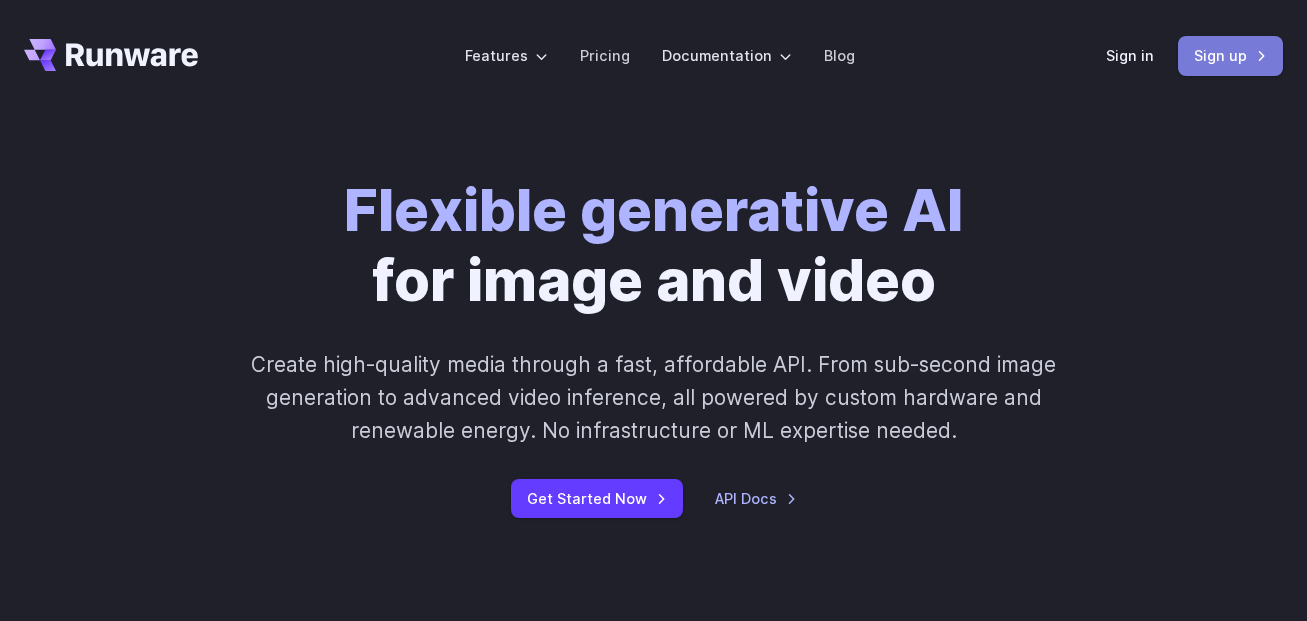 click on "Sign up" at bounding box center [1230, 55] 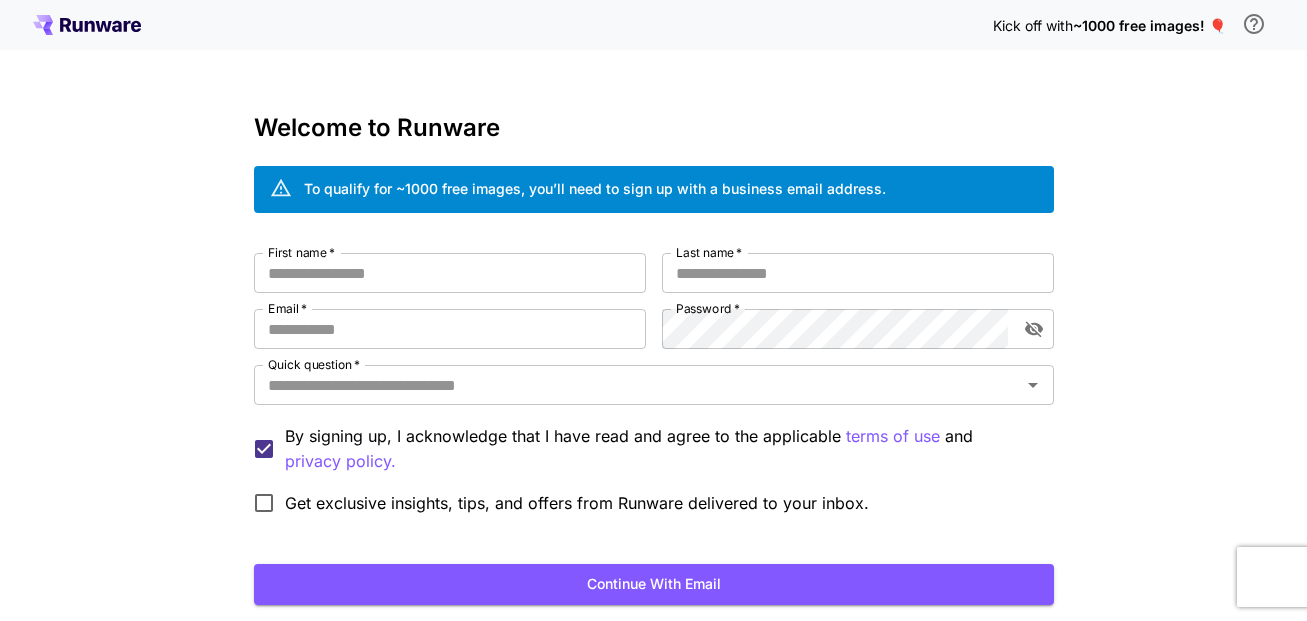 scroll, scrollTop: 0, scrollLeft: 0, axis: both 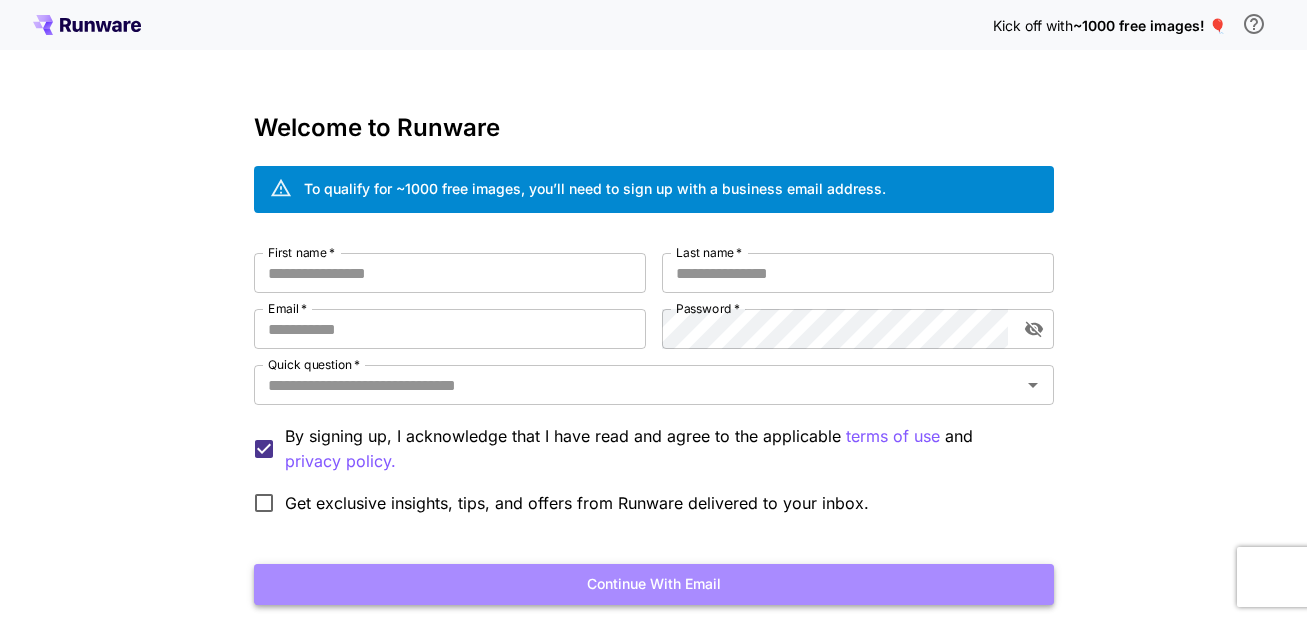 click on "Continue with email" at bounding box center (654, 584) 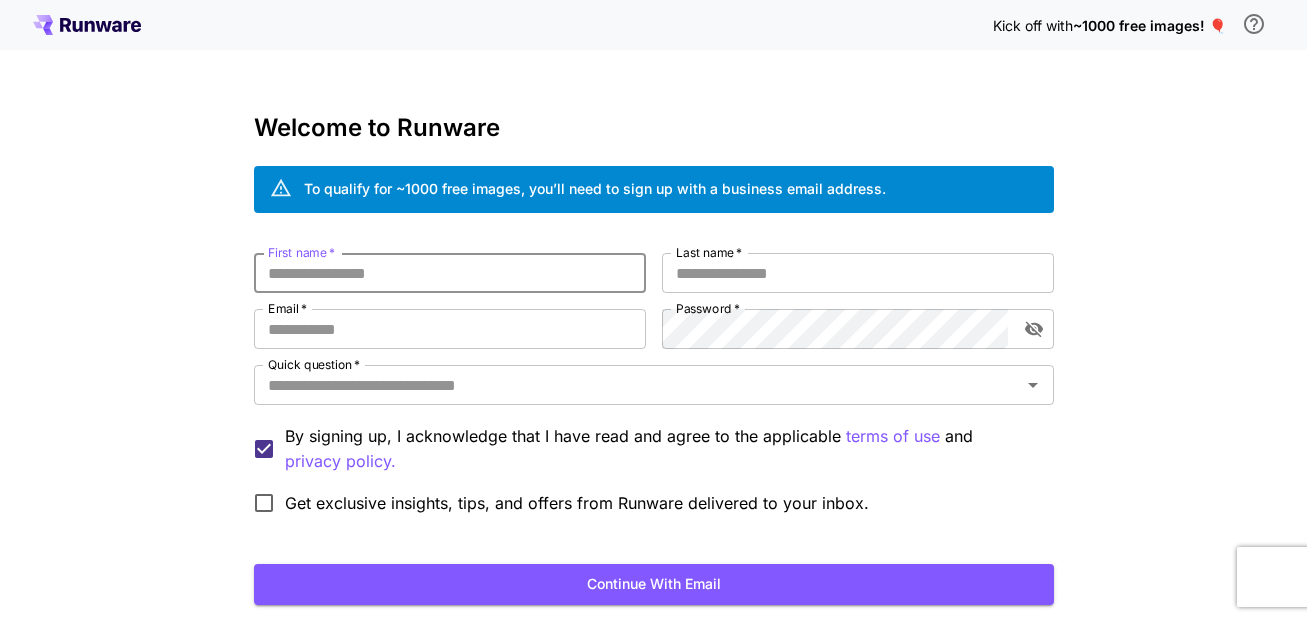 click on "First name   *" at bounding box center (450, 273) 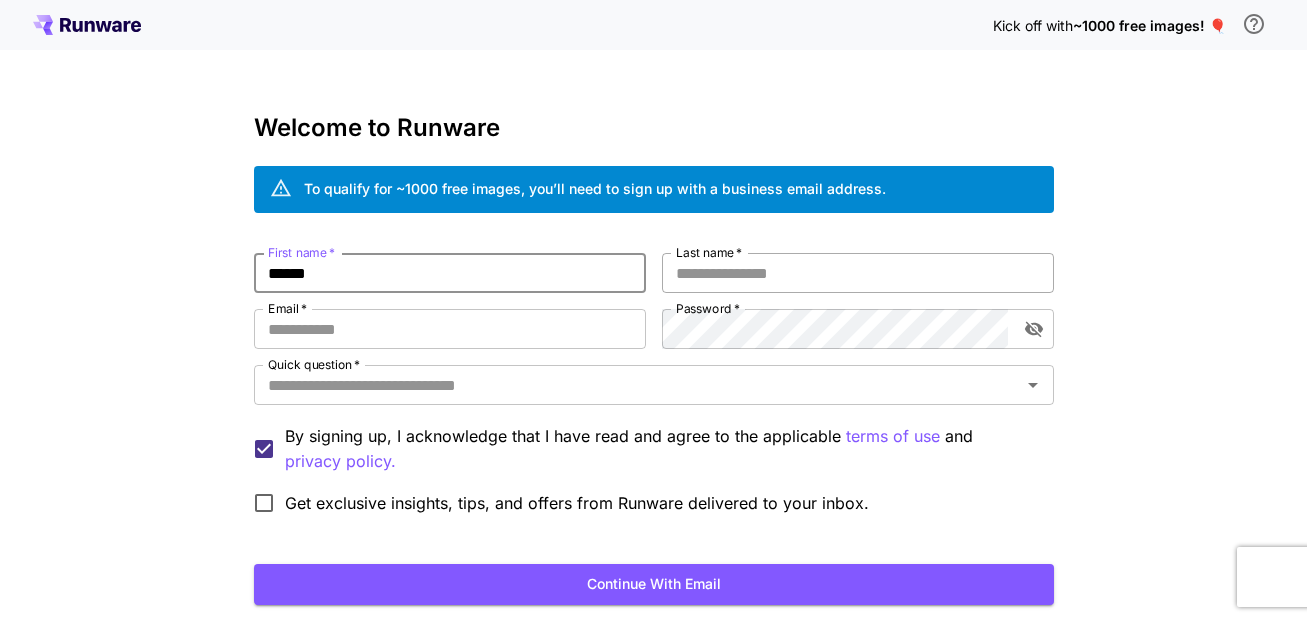 type on "******" 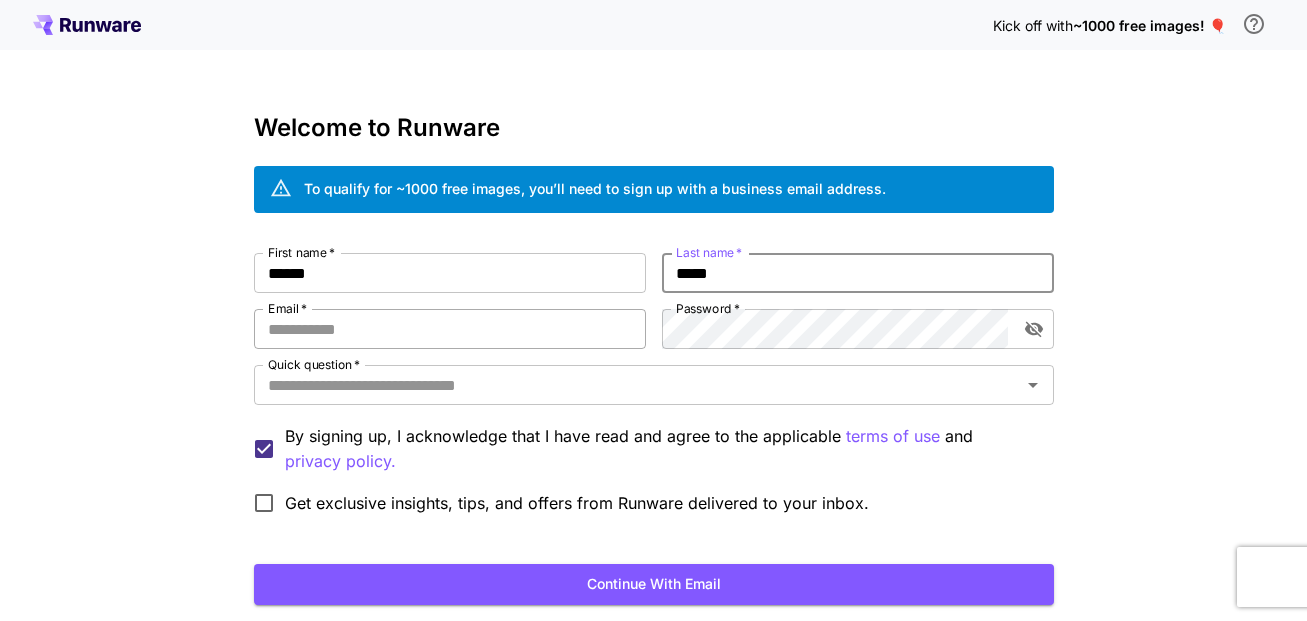 type on "*****" 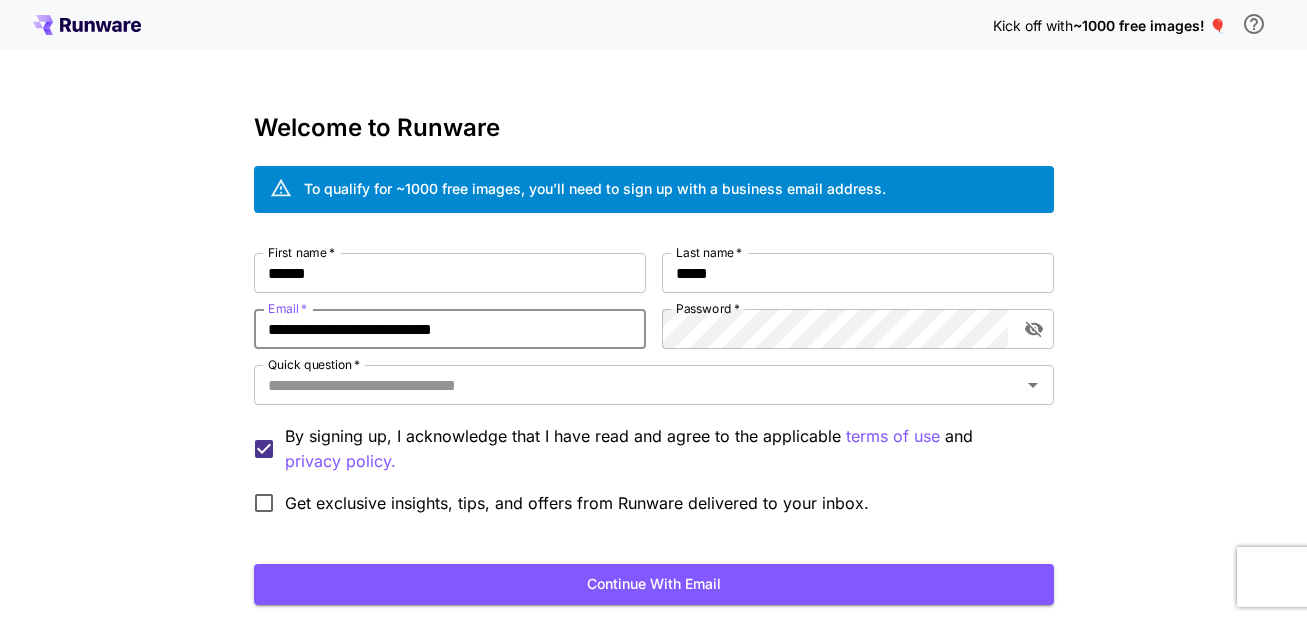 type on "**********" 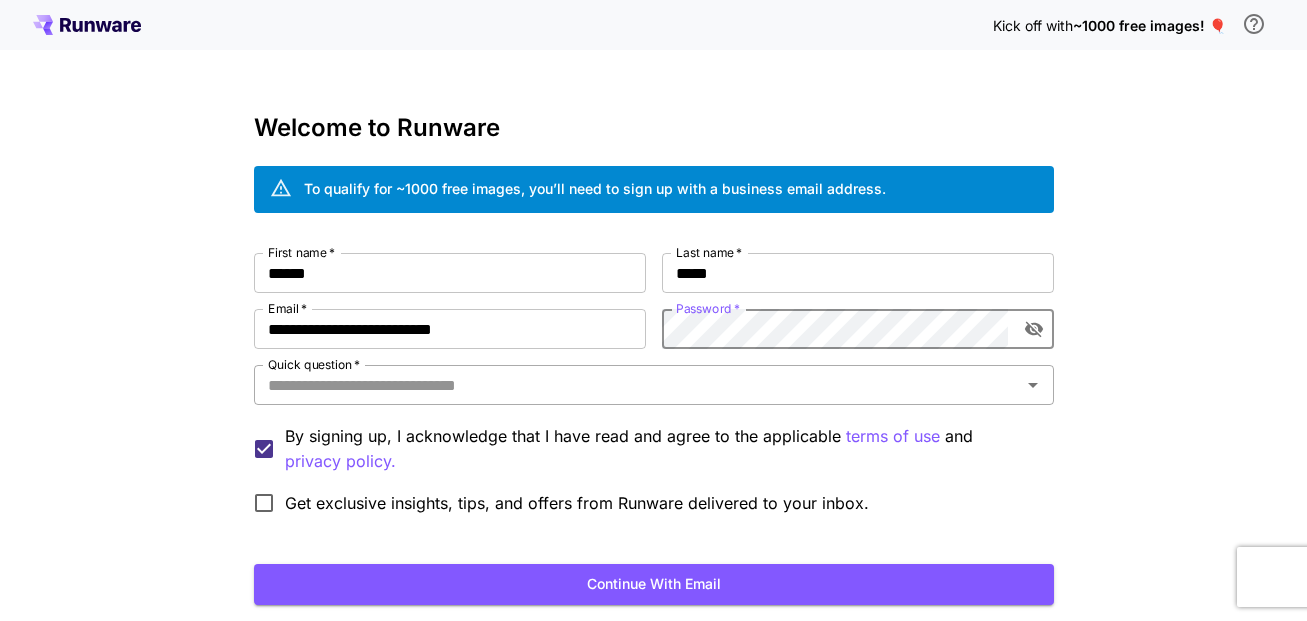 click on "Quick question   *" at bounding box center (637, 385) 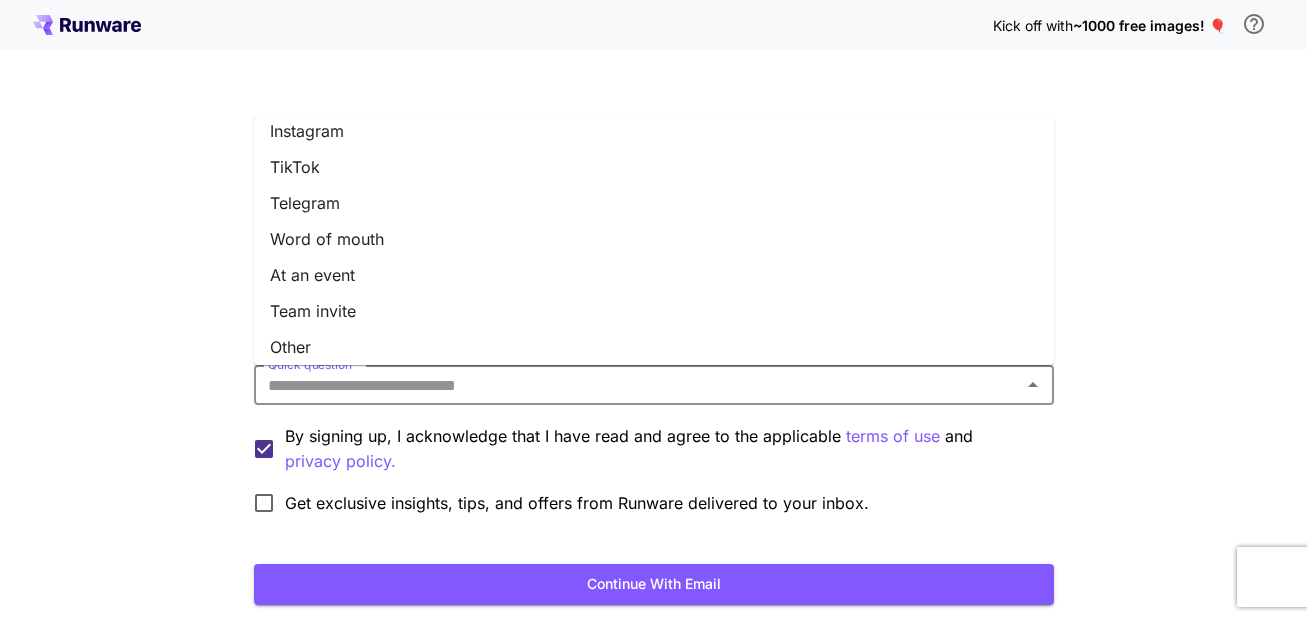 scroll, scrollTop: 308, scrollLeft: 0, axis: vertical 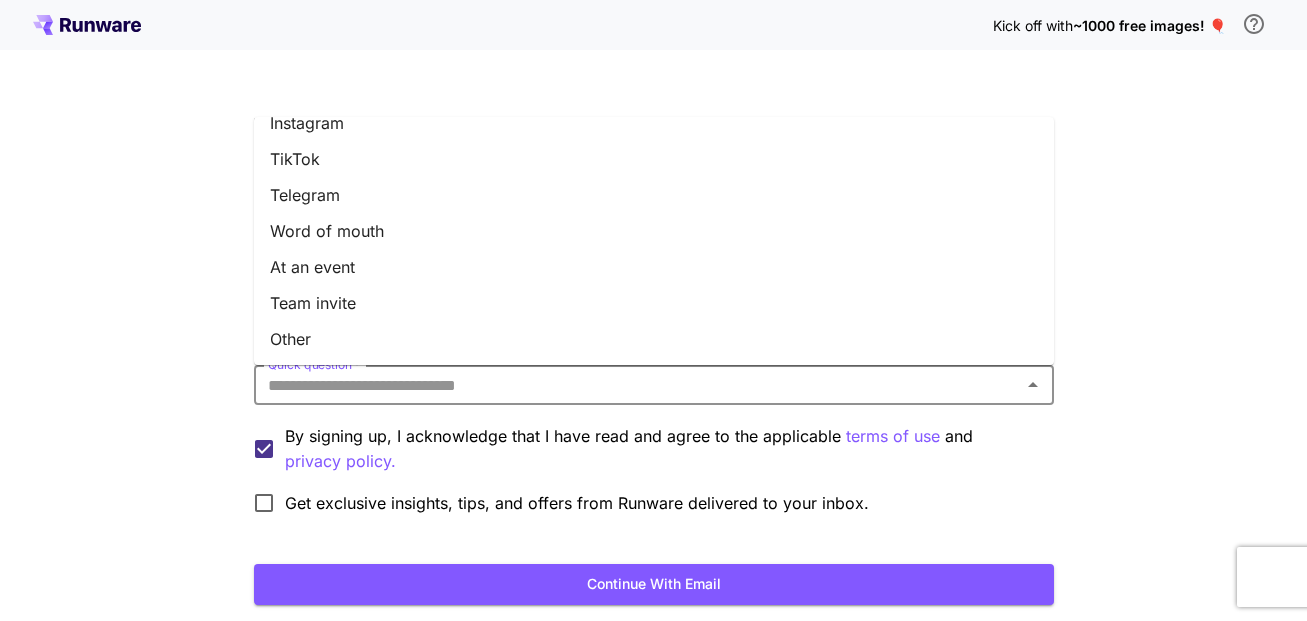 click on "Other" at bounding box center [654, 339] 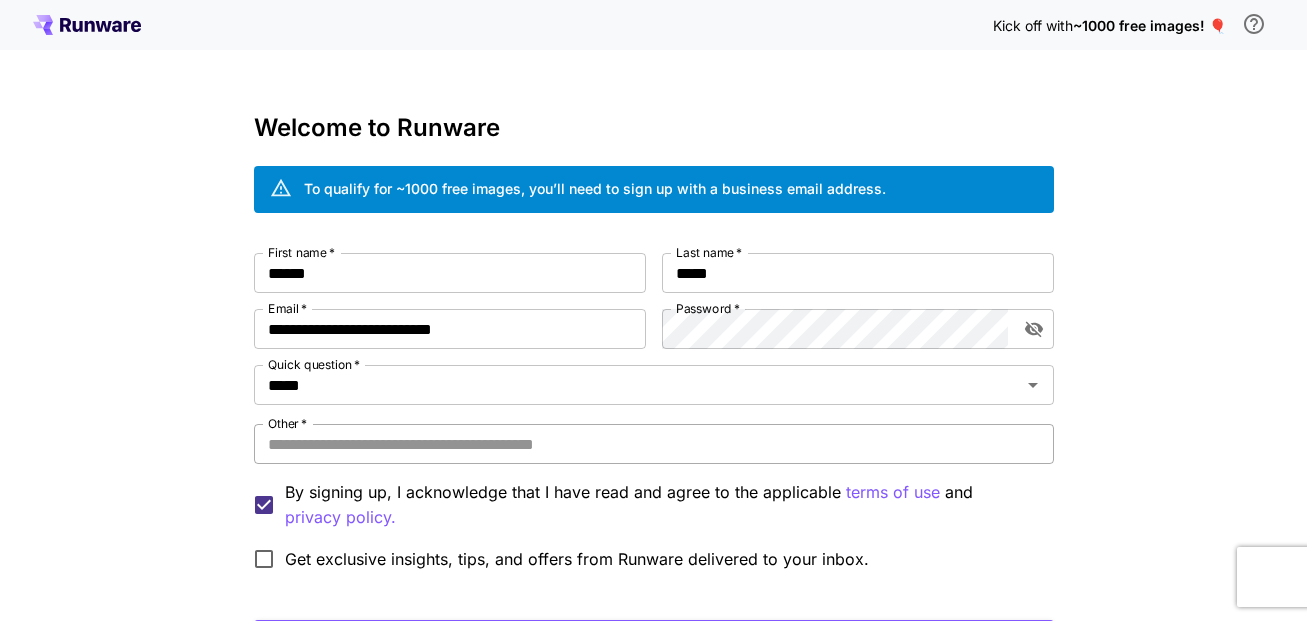 click on "Other   *" at bounding box center [654, 444] 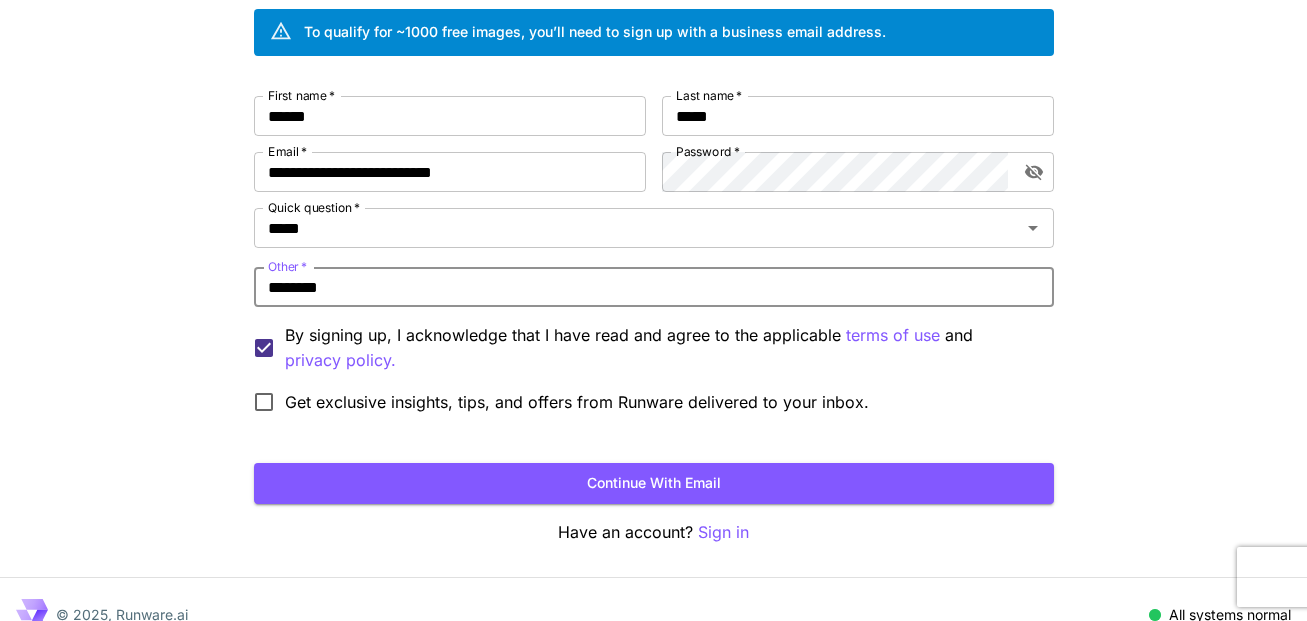 scroll, scrollTop: 188, scrollLeft: 0, axis: vertical 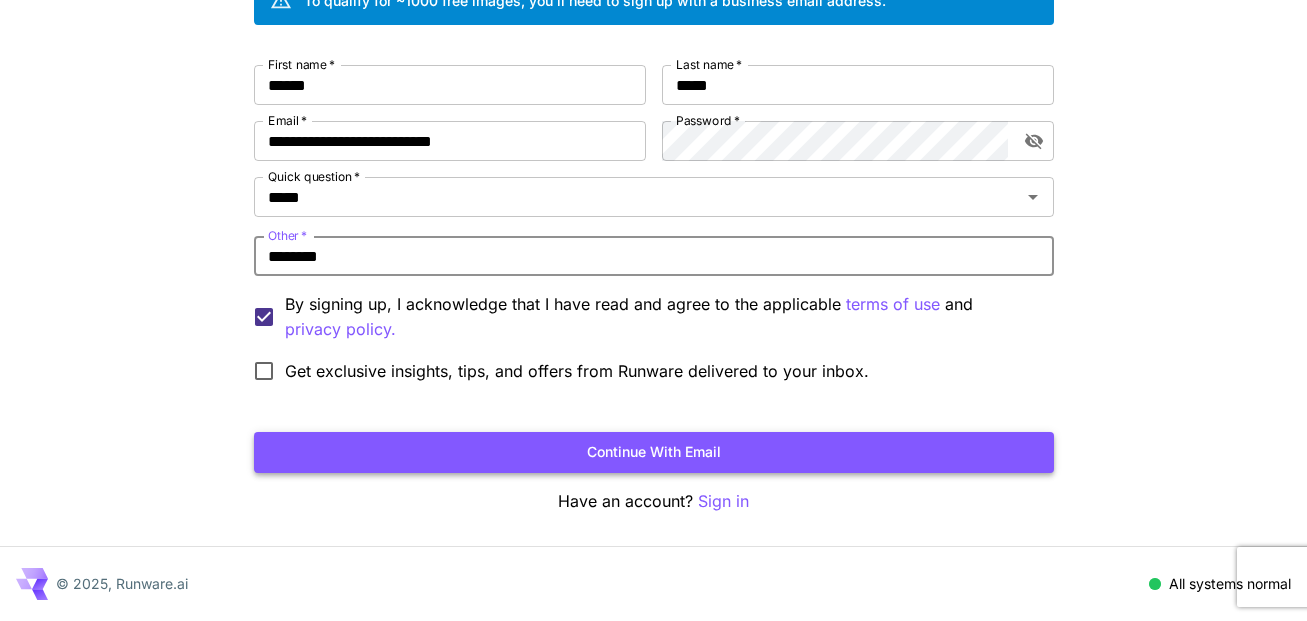 type on "********" 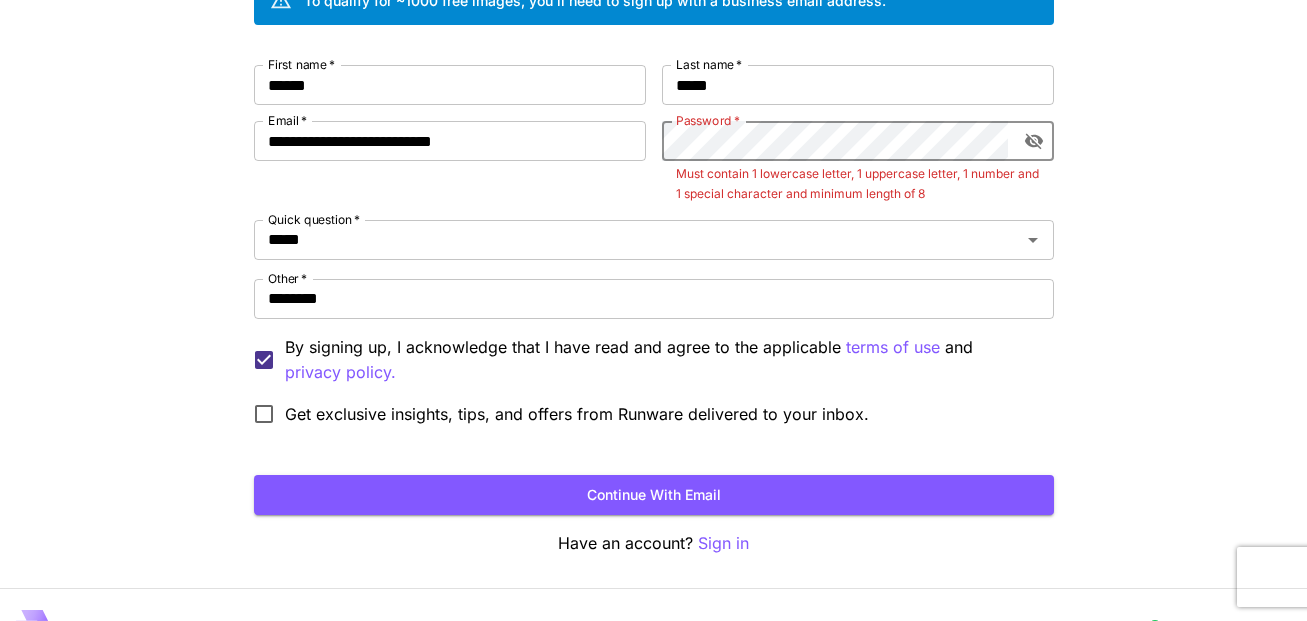 click 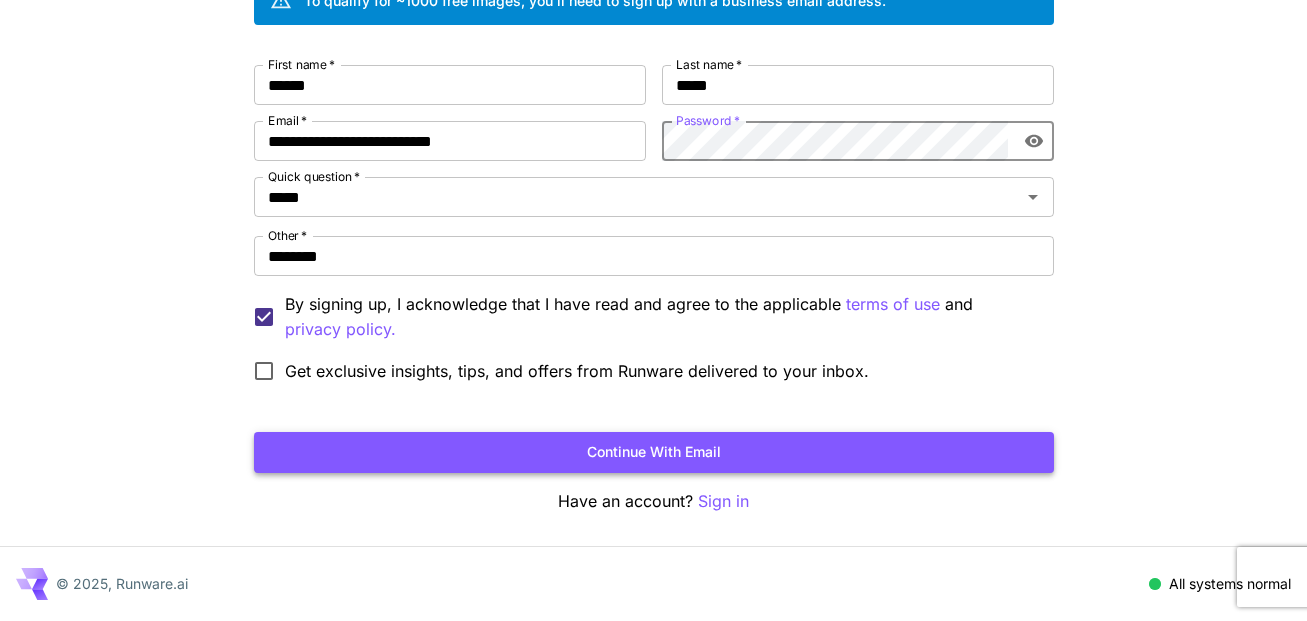 click on "Continue with email" at bounding box center [654, 452] 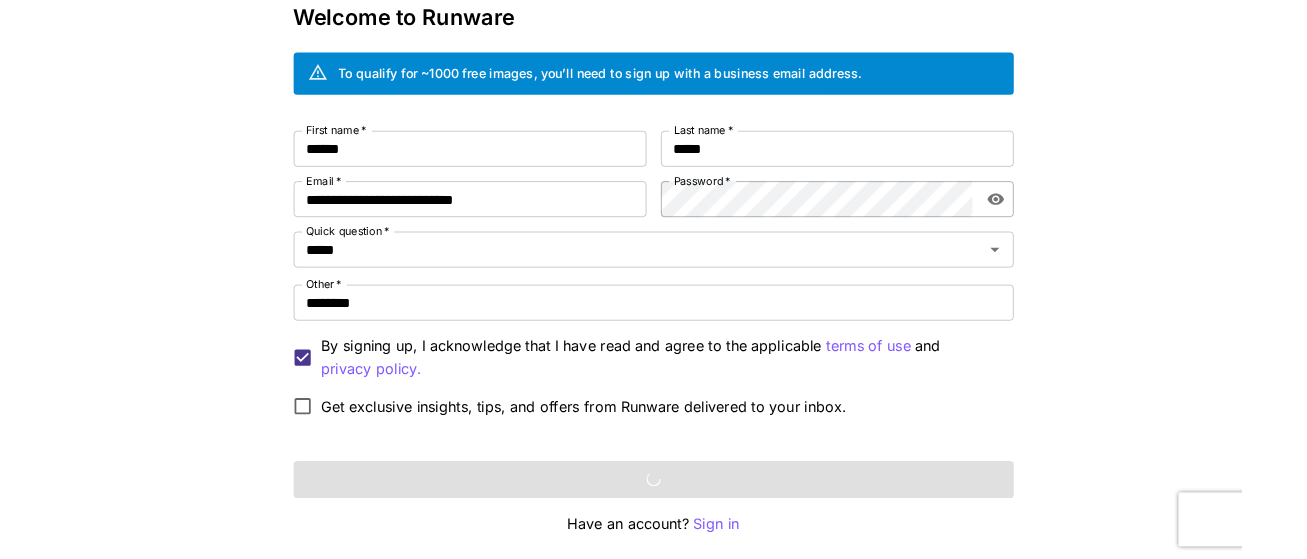 scroll, scrollTop: 0, scrollLeft: 0, axis: both 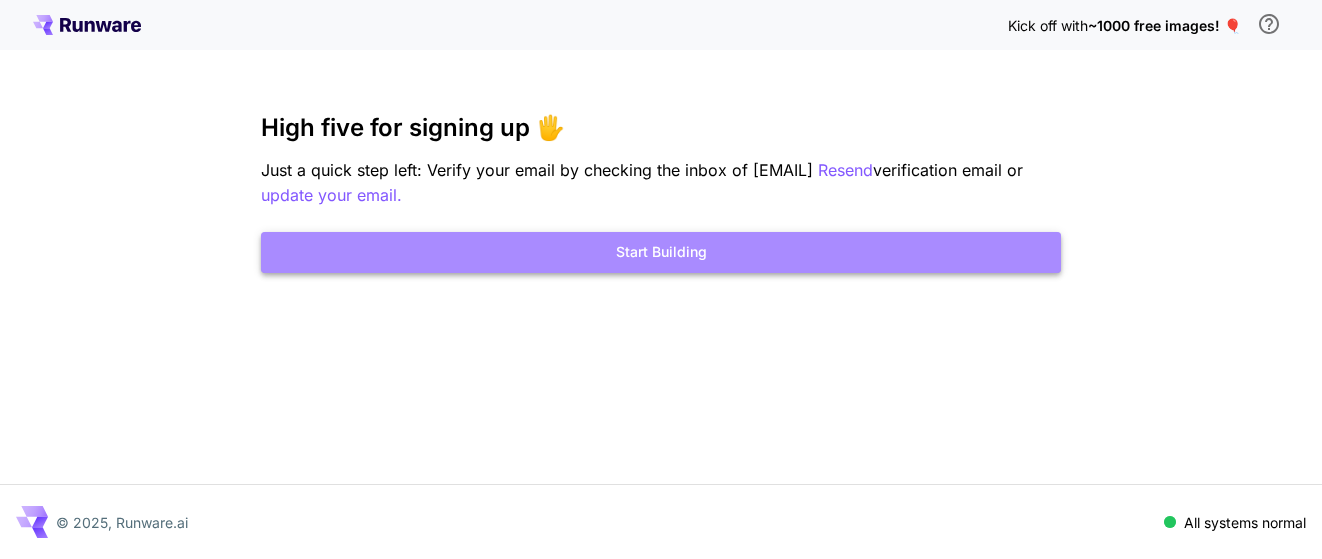 click on "Start Building" at bounding box center (661, 252) 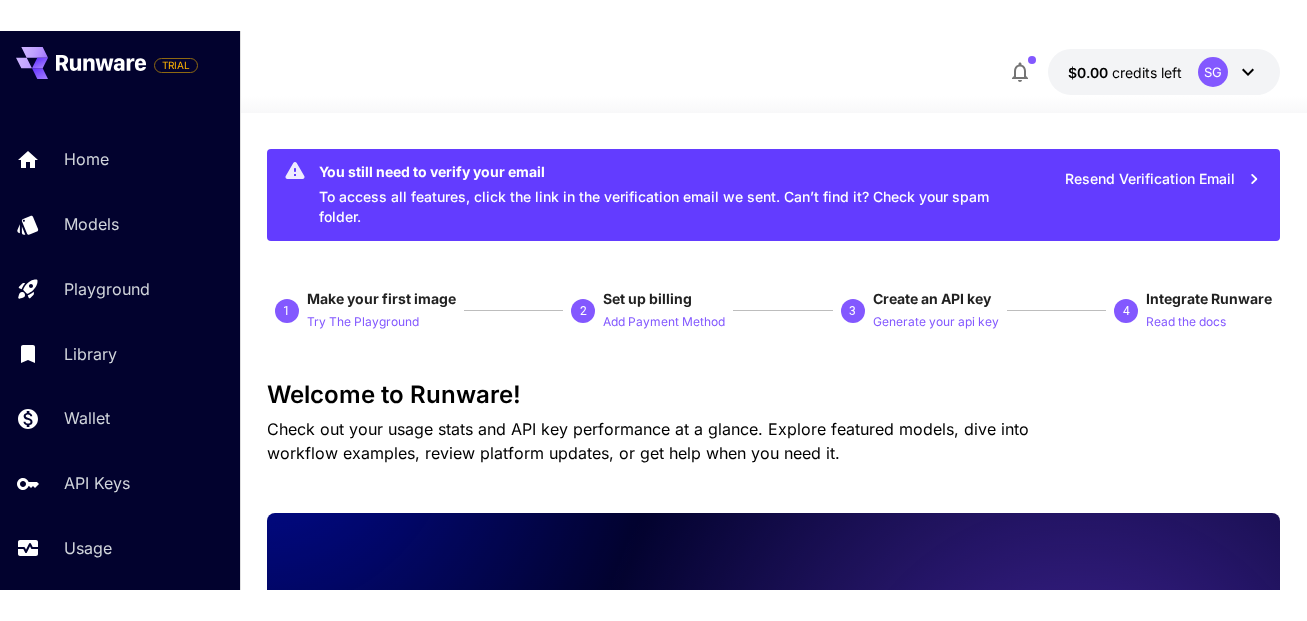 scroll, scrollTop: 0, scrollLeft: 0, axis: both 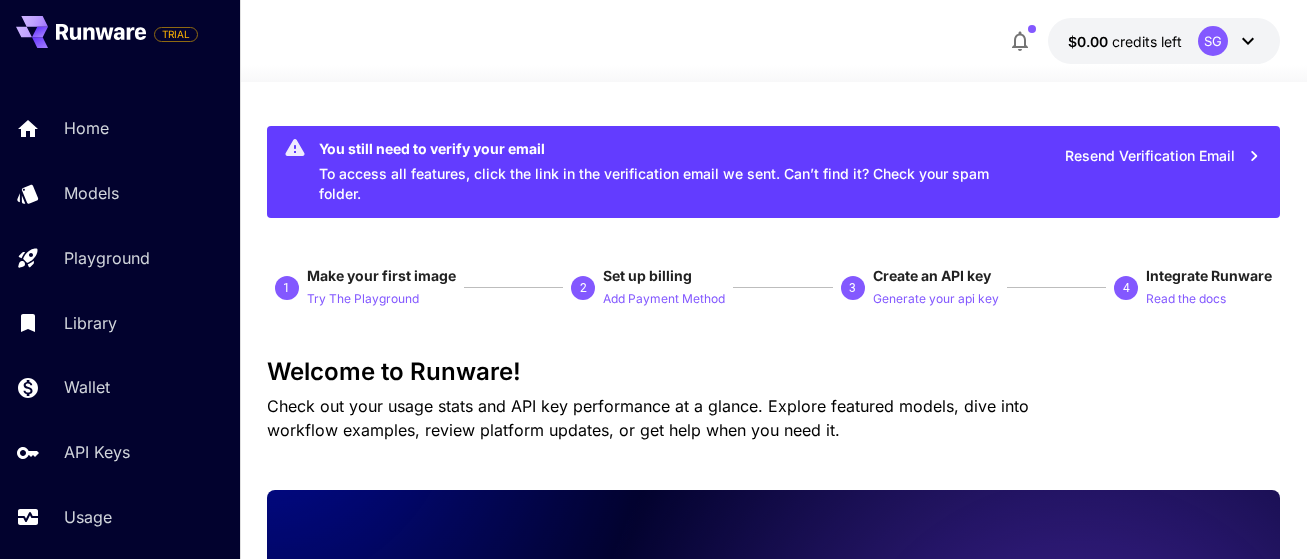 click on "Resend Verification Email" at bounding box center (1163, 156) 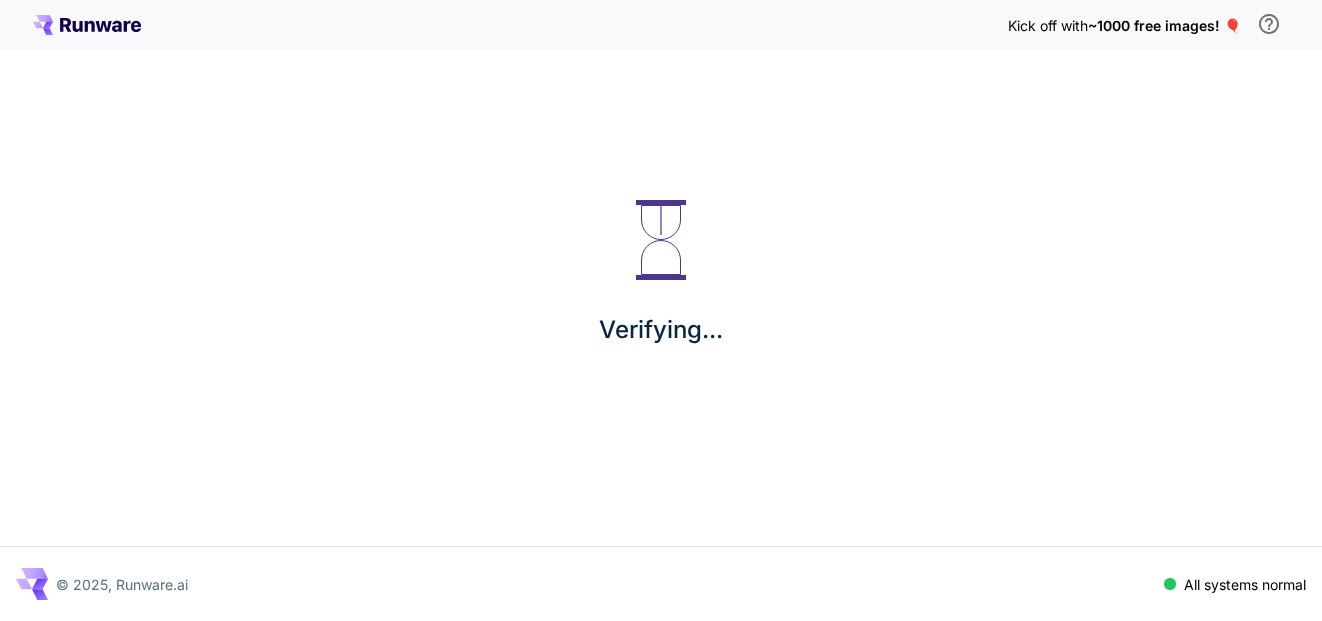 scroll, scrollTop: 0, scrollLeft: 0, axis: both 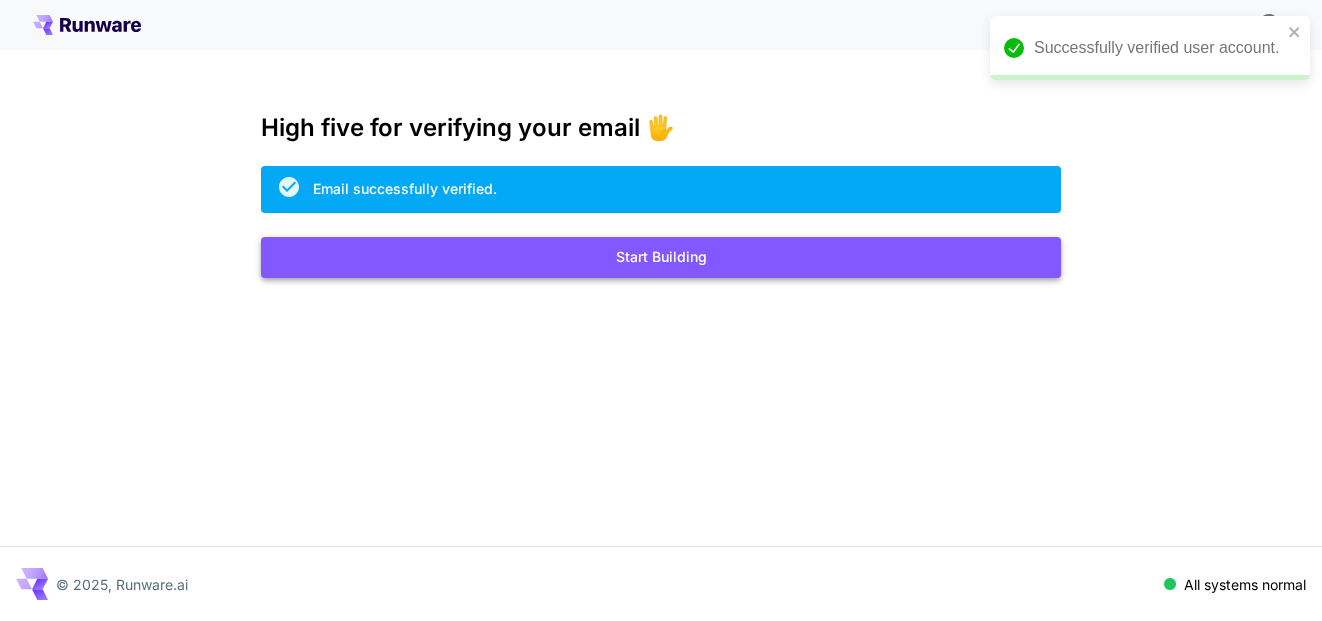 click on "Start Building" at bounding box center (661, 257) 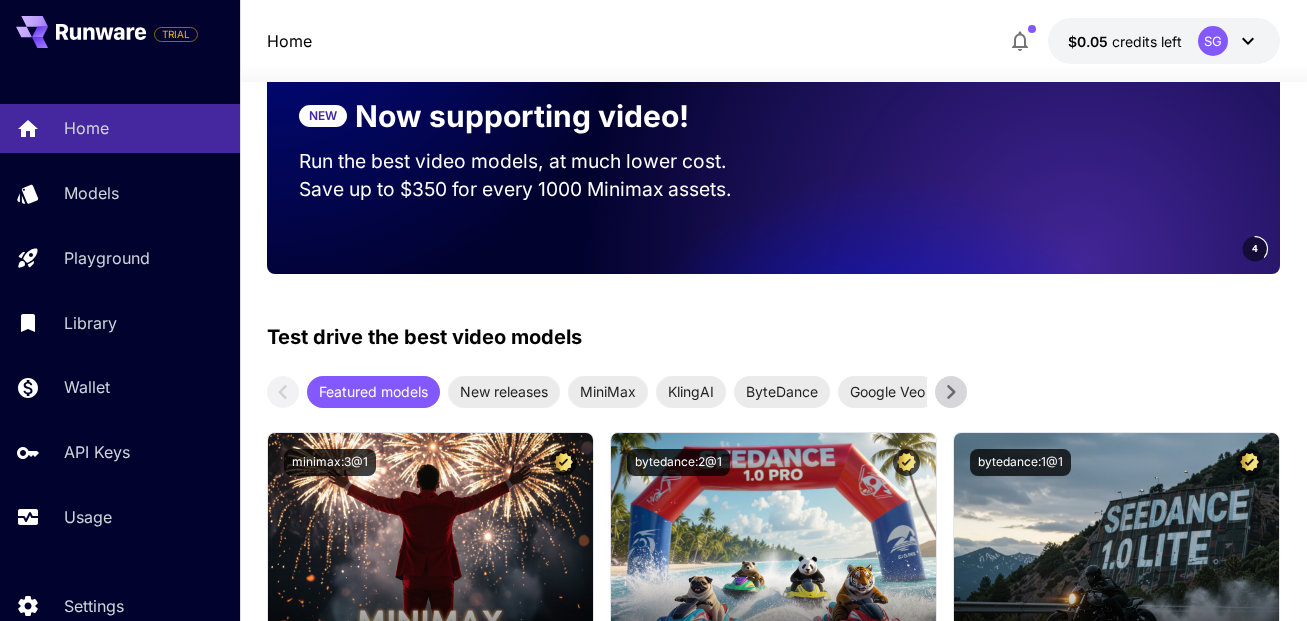 scroll, scrollTop: 500, scrollLeft: 0, axis: vertical 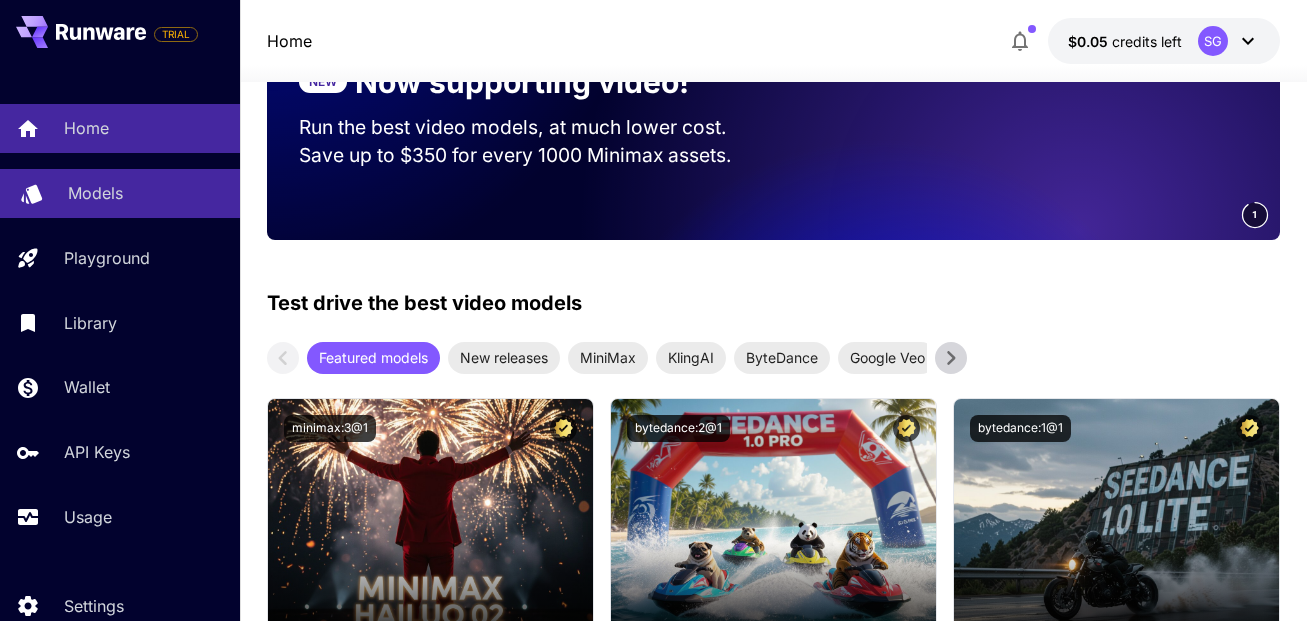 click on "Models" at bounding box center [146, 193] 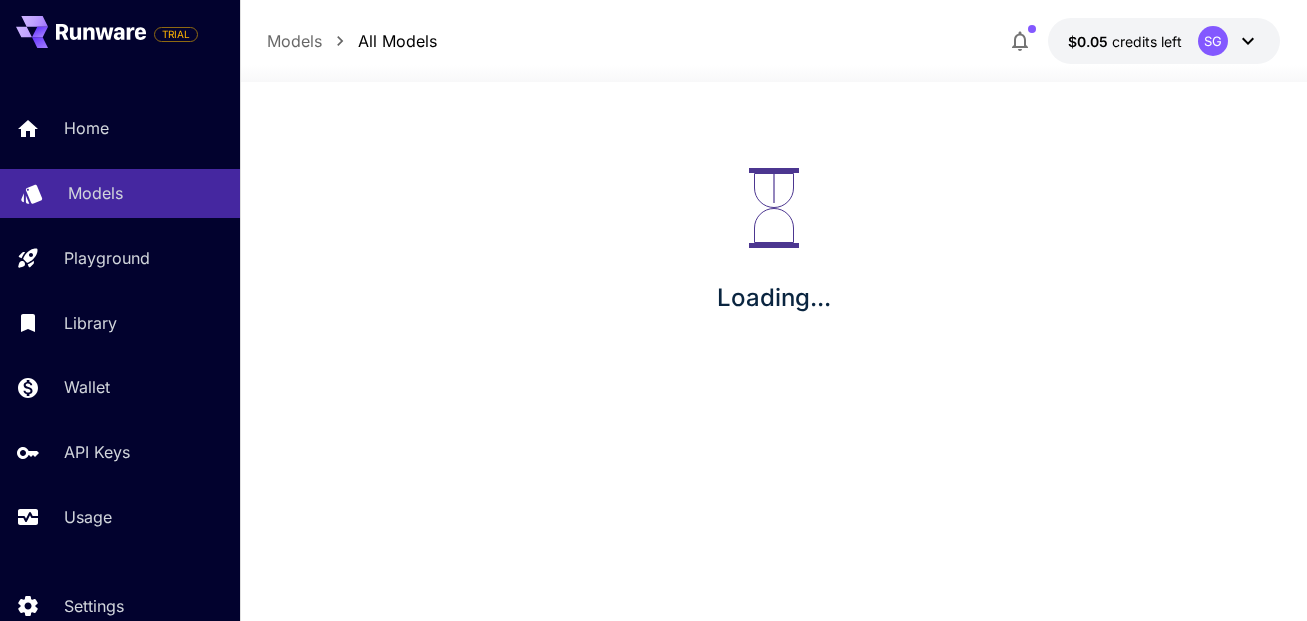 scroll, scrollTop: 0, scrollLeft: 0, axis: both 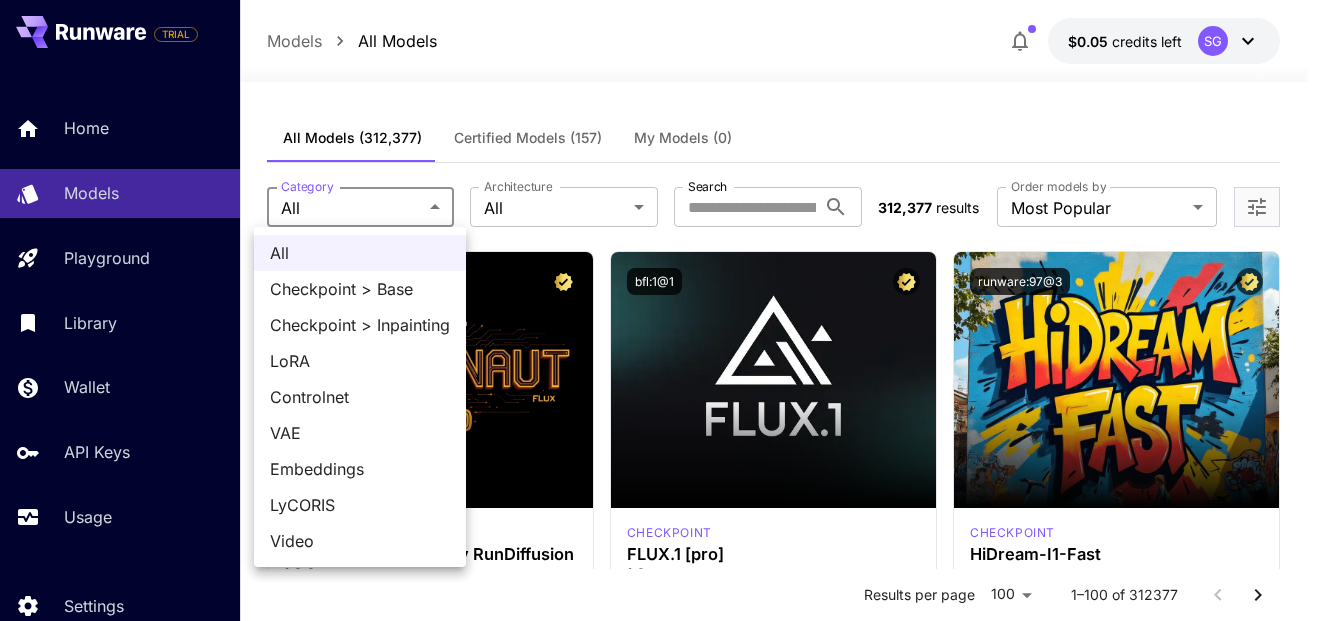 click on "**********" at bounding box center [661, 13225] 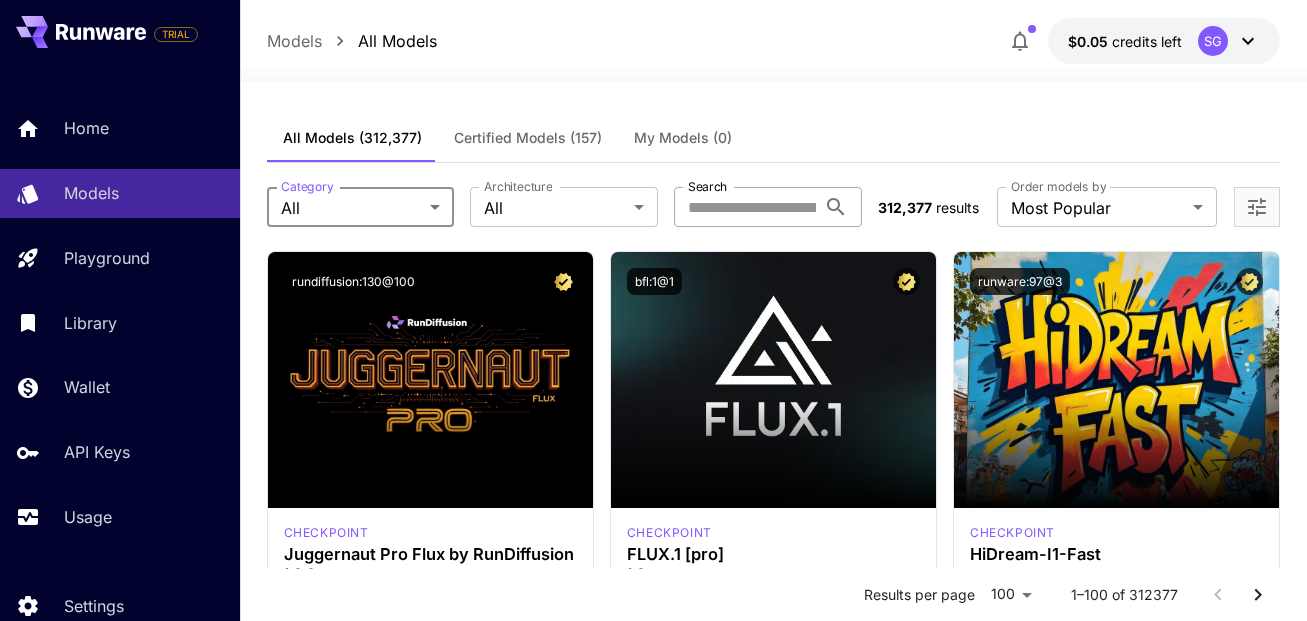 click on "Search" at bounding box center (745, 207) 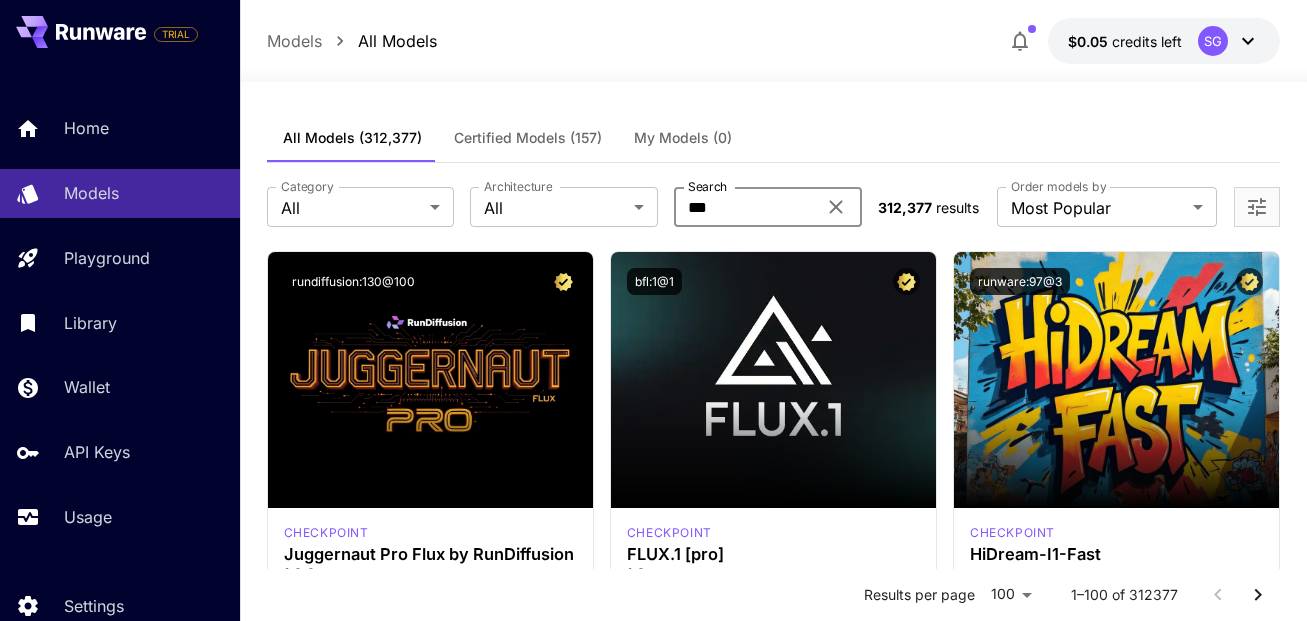 type on "***" 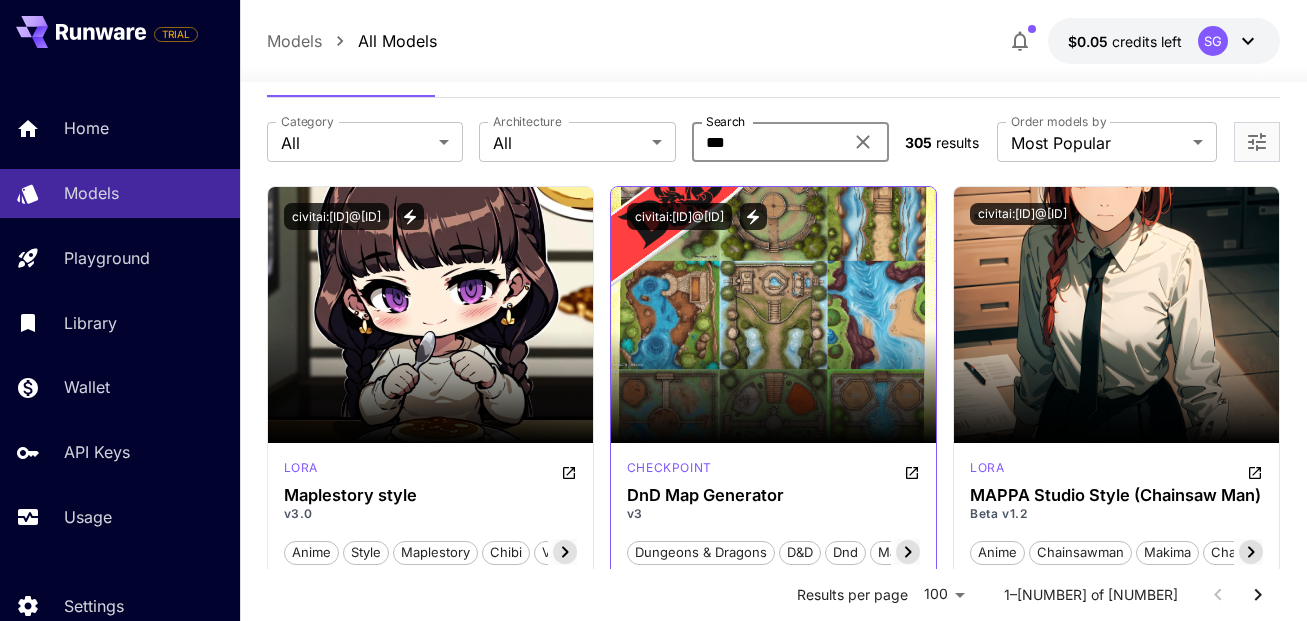 scroll, scrollTop: 100, scrollLeft: 0, axis: vertical 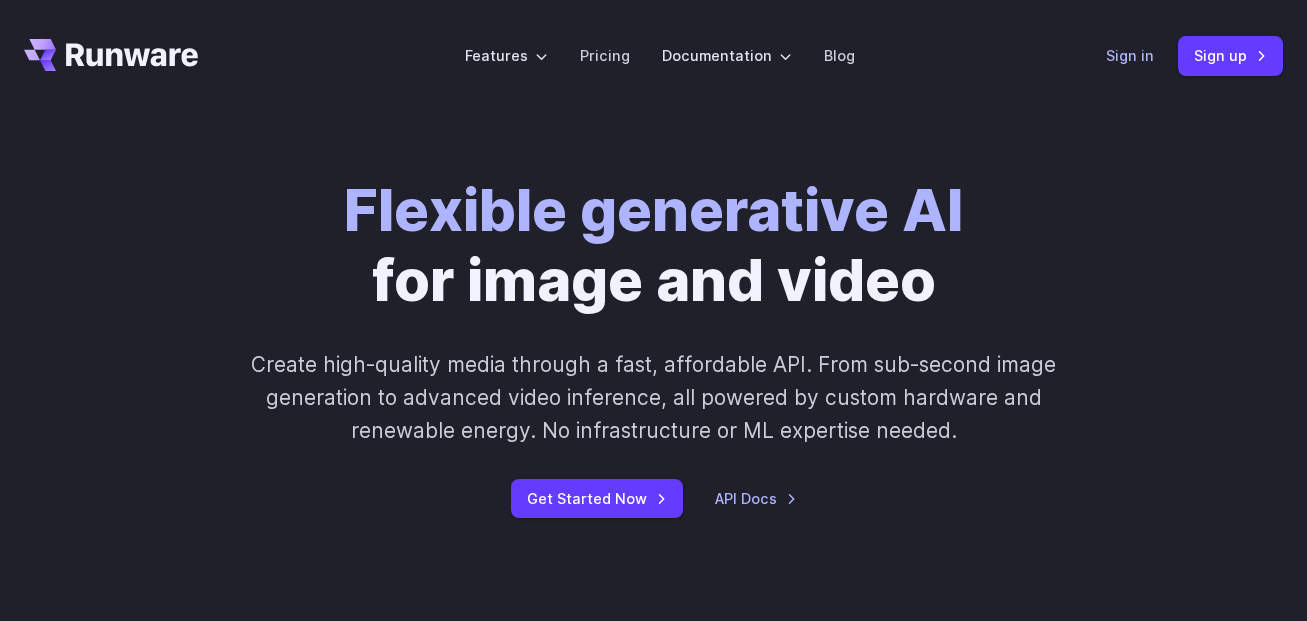 click on "Sign in" at bounding box center (1130, 55) 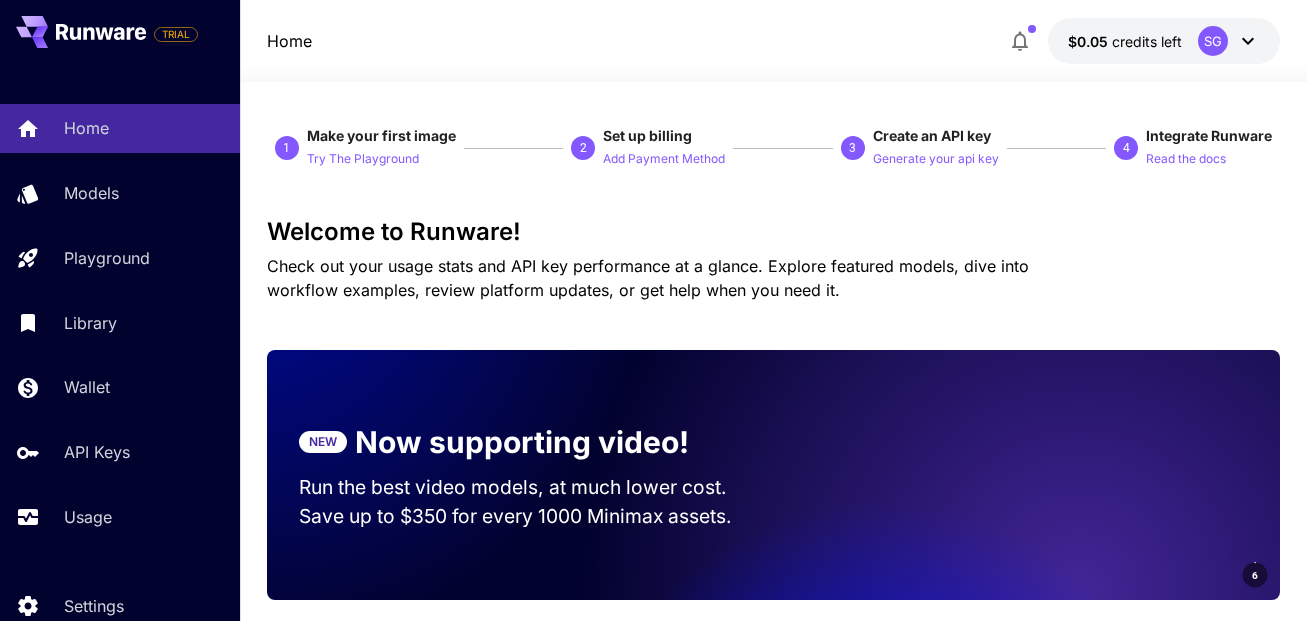 scroll, scrollTop: 0, scrollLeft: 0, axis: both 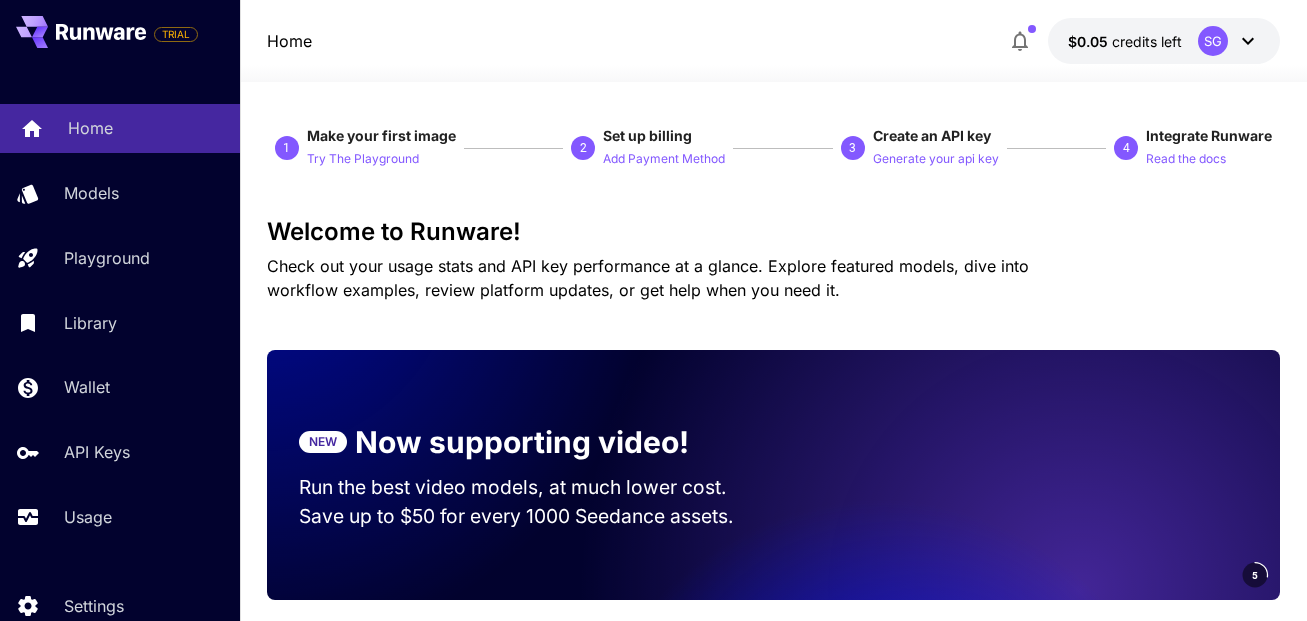 click on "Home" at bounding box center (120, 128) 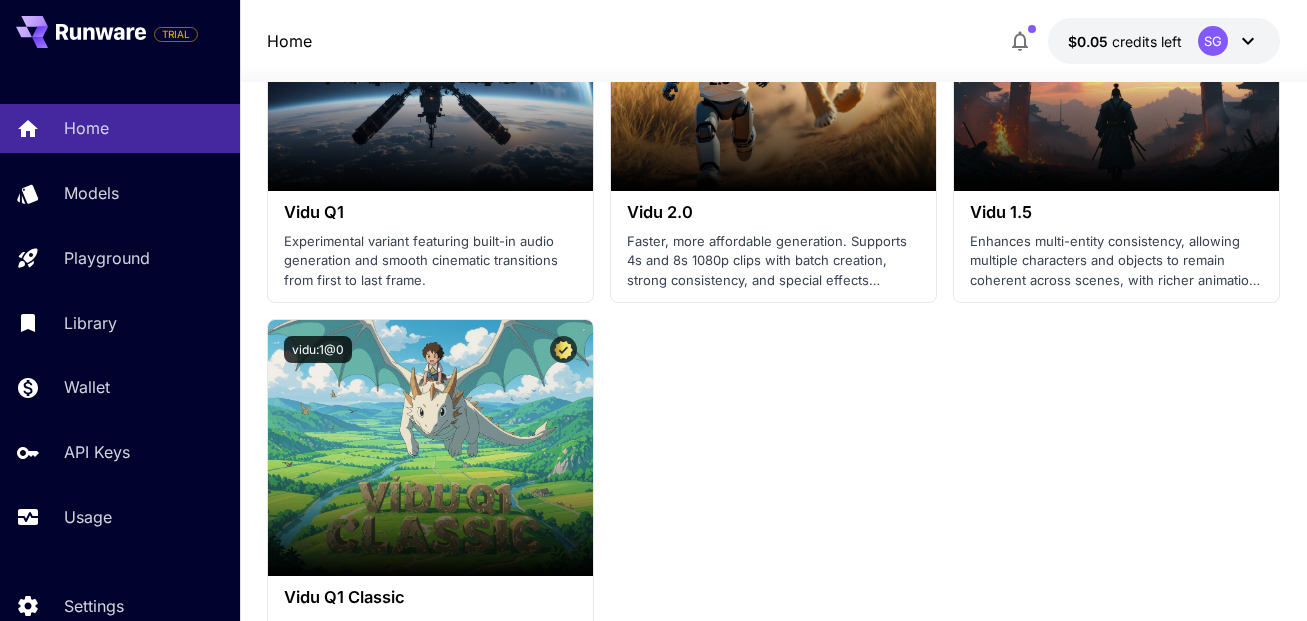 scroll, scrollTop: 2800, scrollLeft: 0, axis: vertical 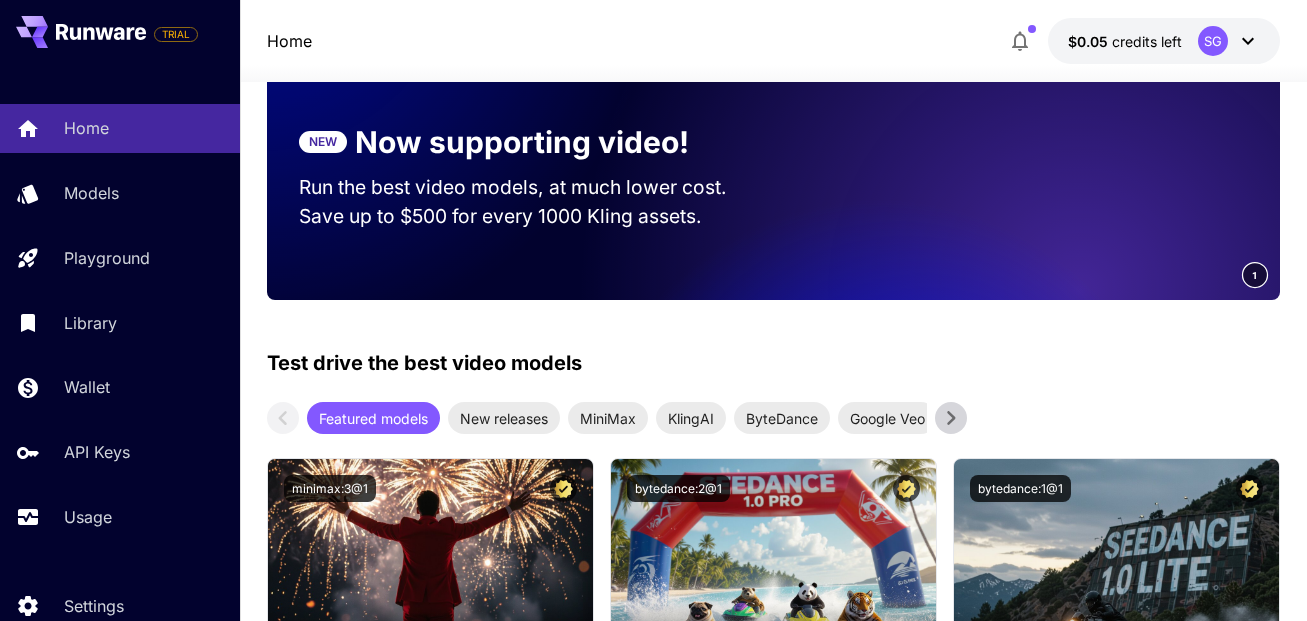 click 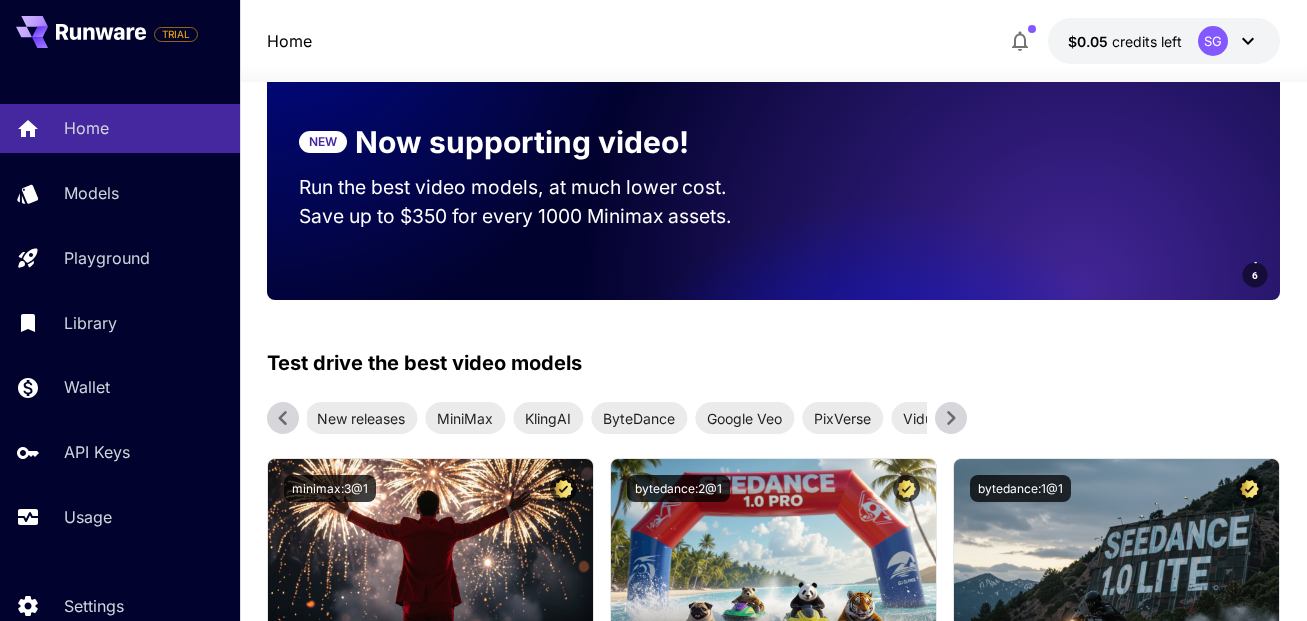 click 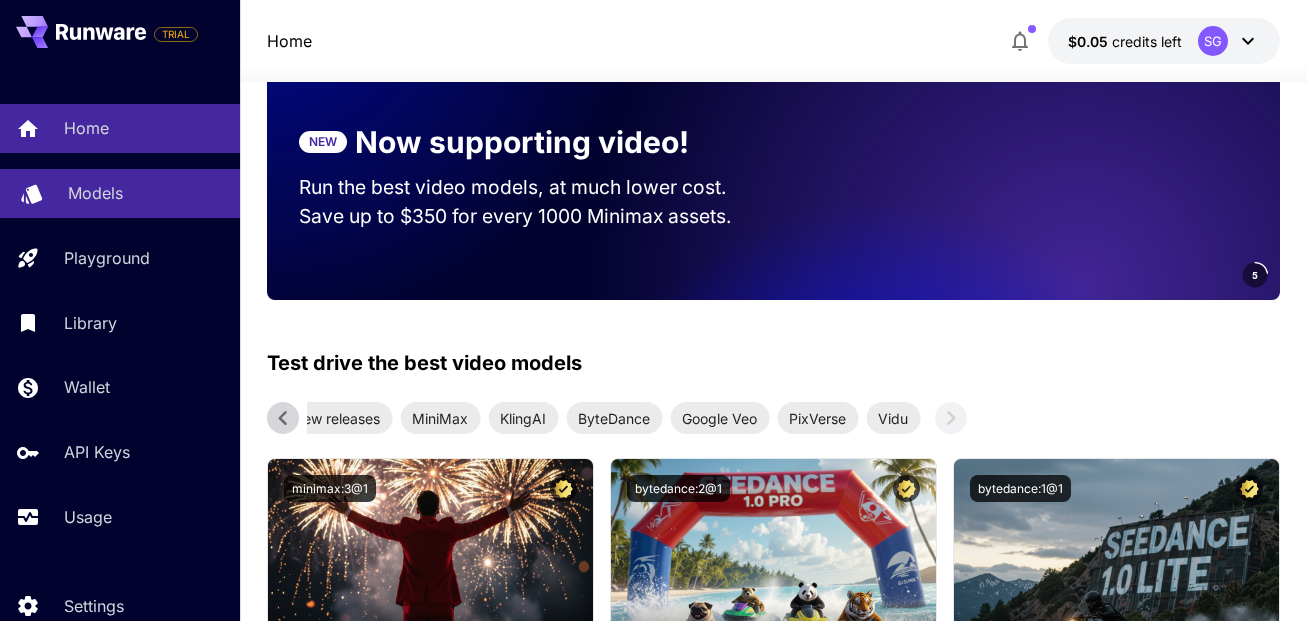 click on "Models" at bounding box center [95, 193] 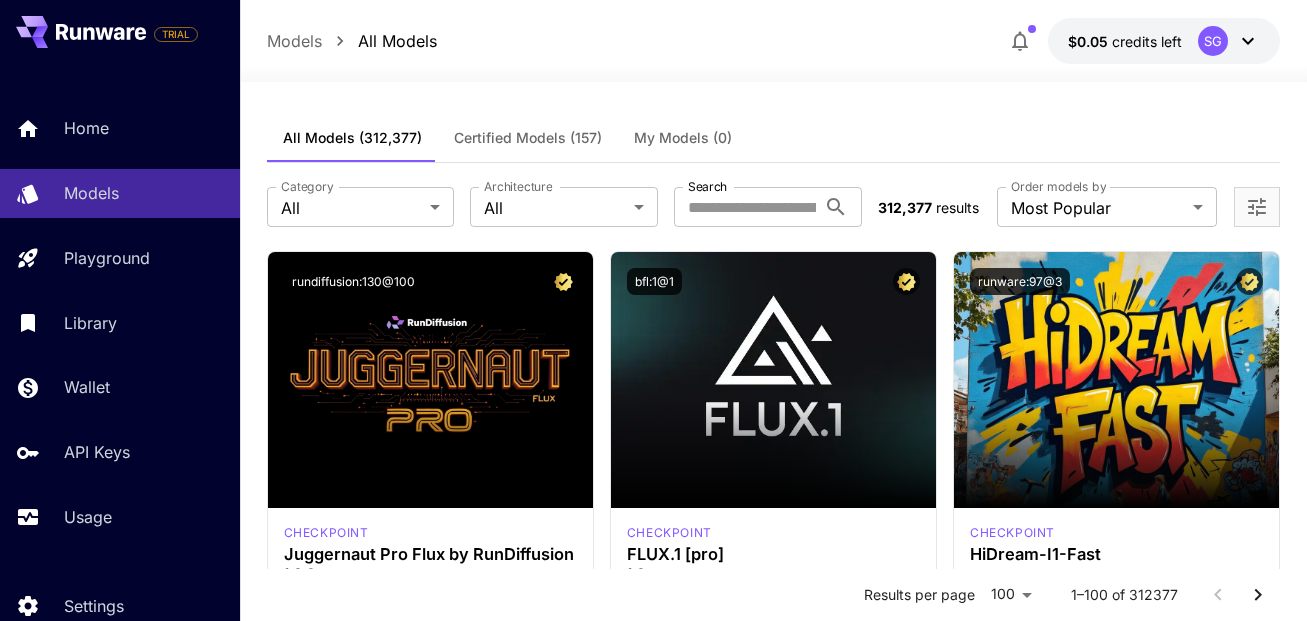 drag, startPoint x: 633, startPoint y: 0, endPoint x: 752, endPoint y: 56, distance: 131.51807 